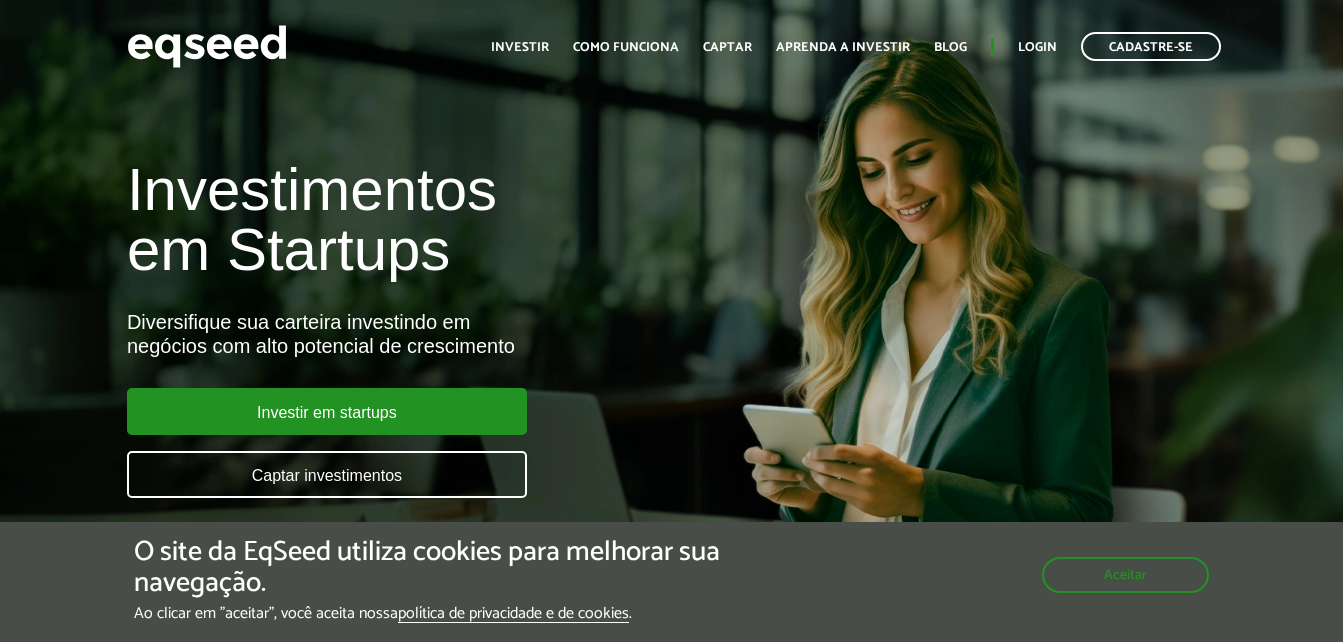 scroll, scrollTop: 0, scrollLeft: 0, axis: both 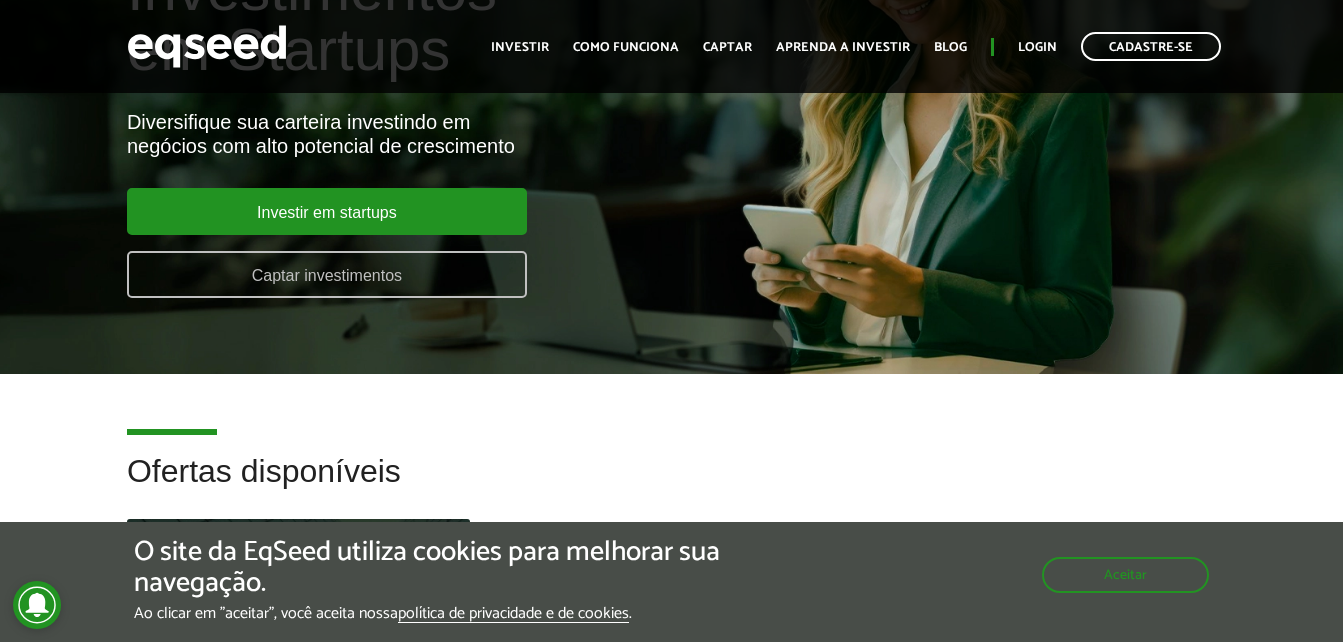 click on "Captar investimentos" at bounding box center [327, 274] 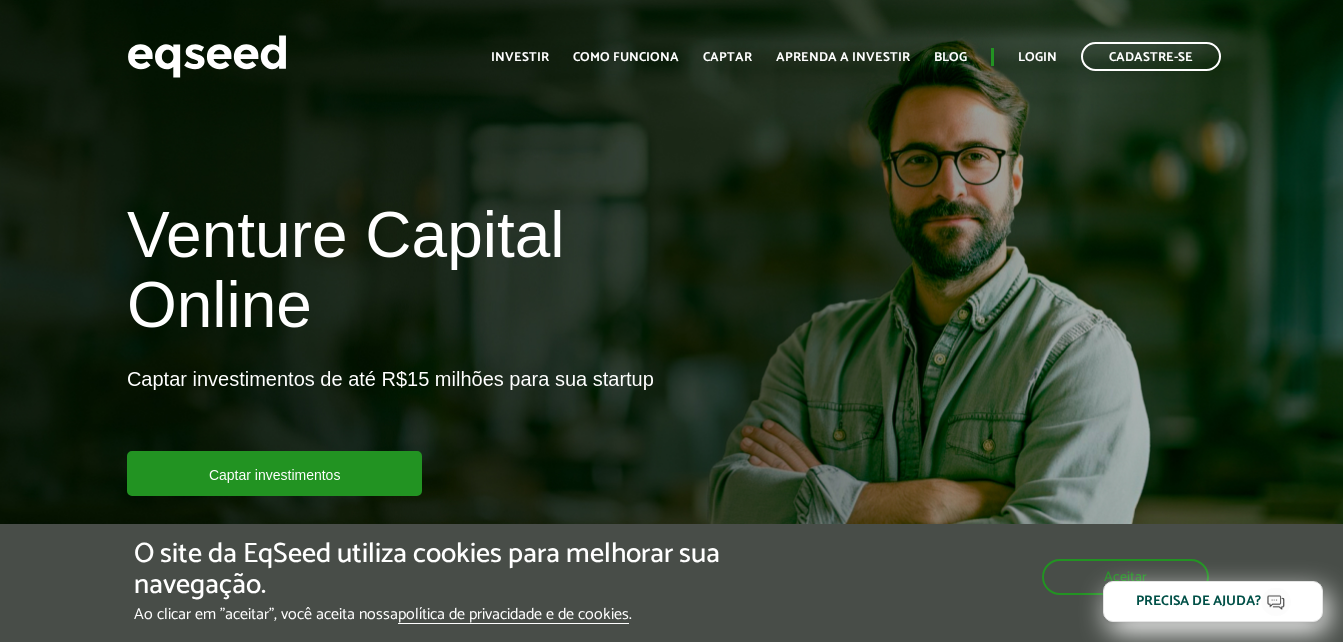 scroll, scrollTop: 0, scrollLeft: 0, axis: both 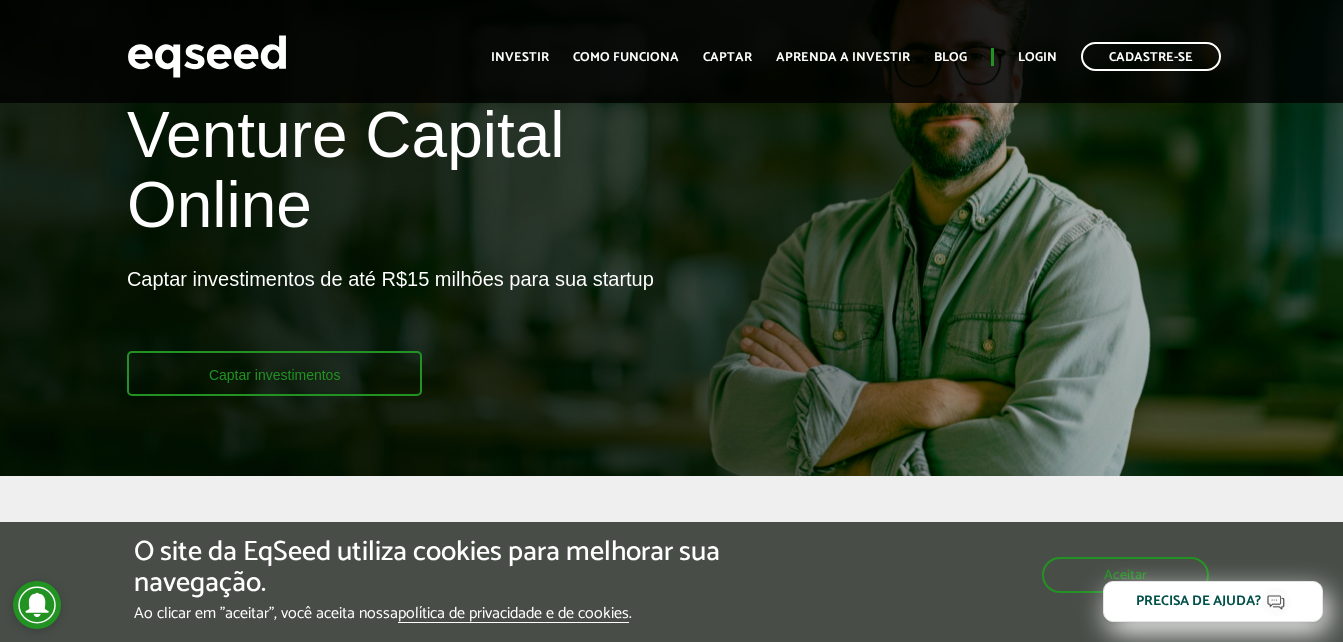 click on "Captar investimentos" at bounding box center [275, 373] 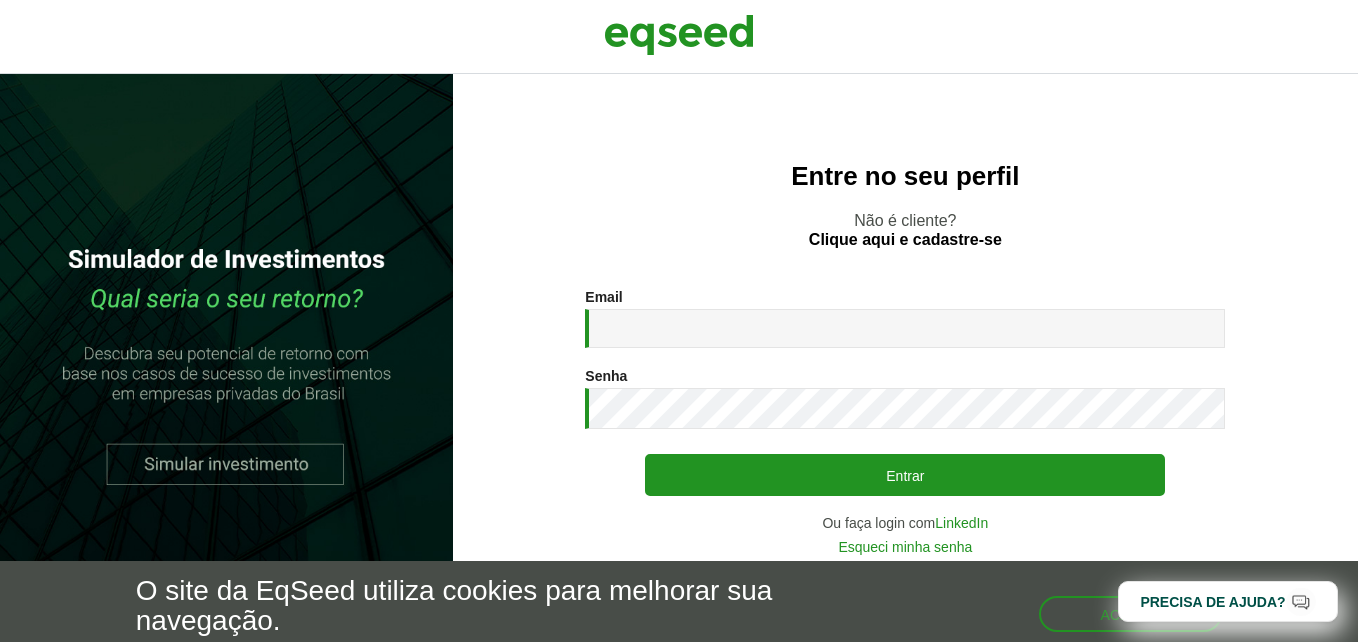 scroll, scrollTop: 0, scrollLeft: 0, axis: both 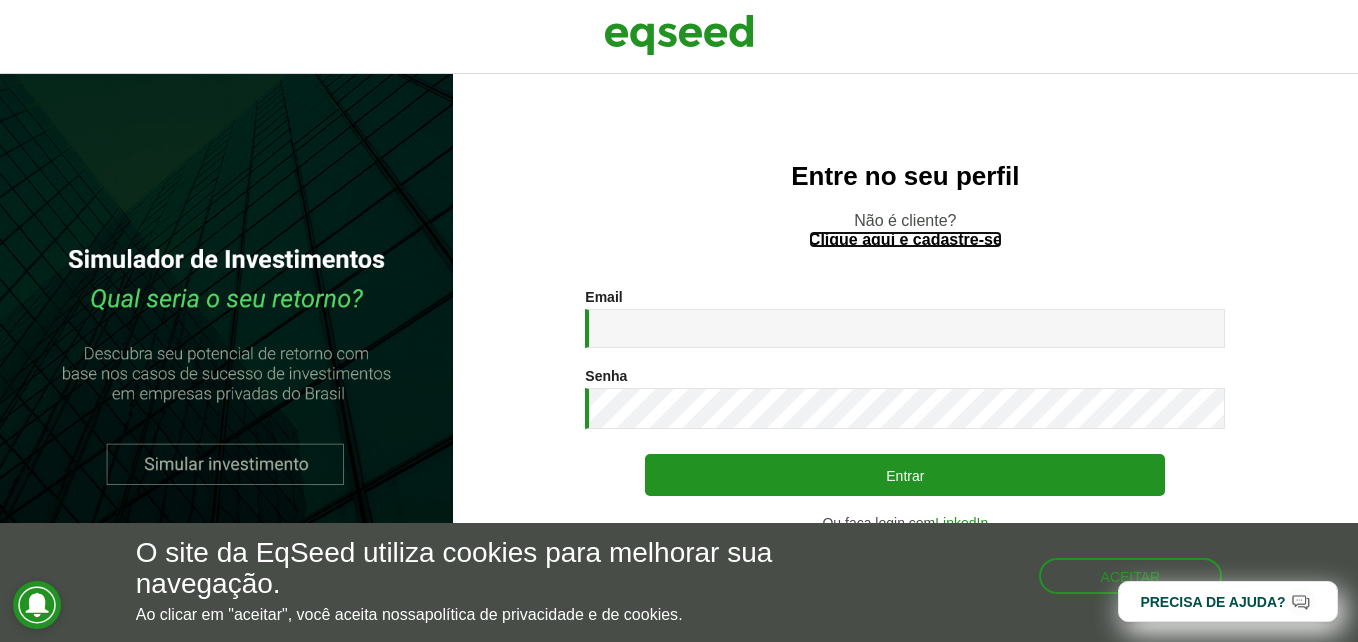 click on "Clique aqui e cadastre-se" at bounding box center [905, 240] 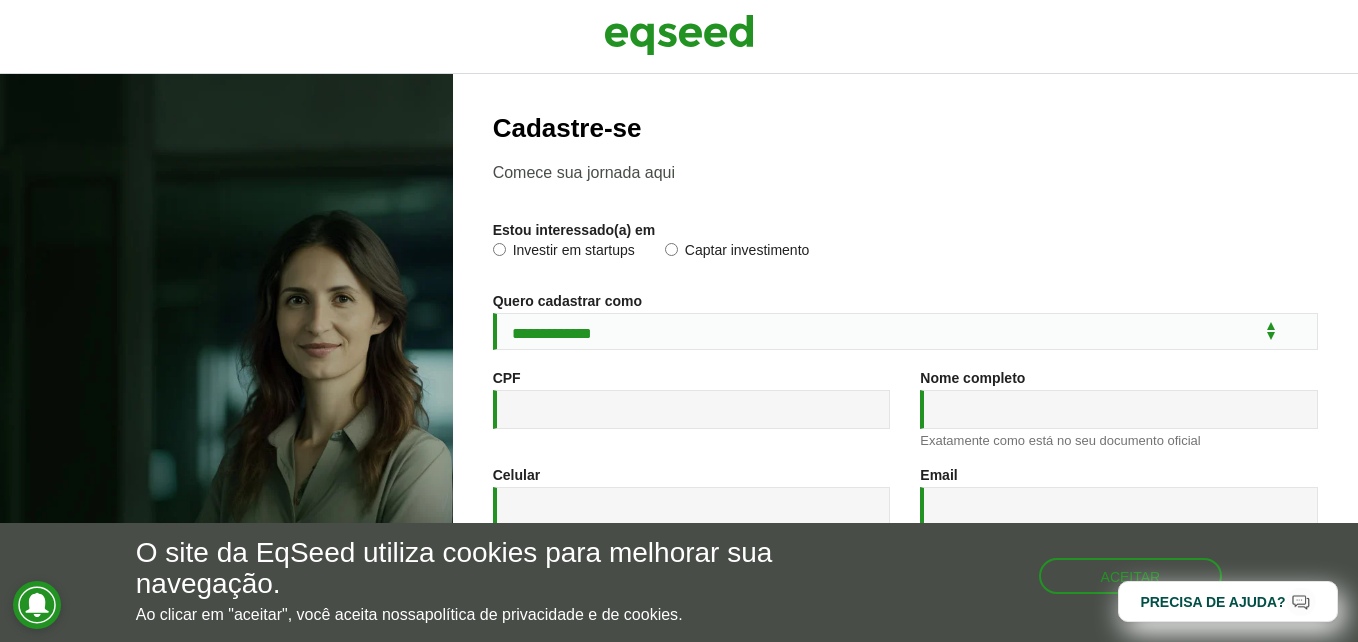 scroll, scrollTop: 0, scrollLeft: 0, axis: both 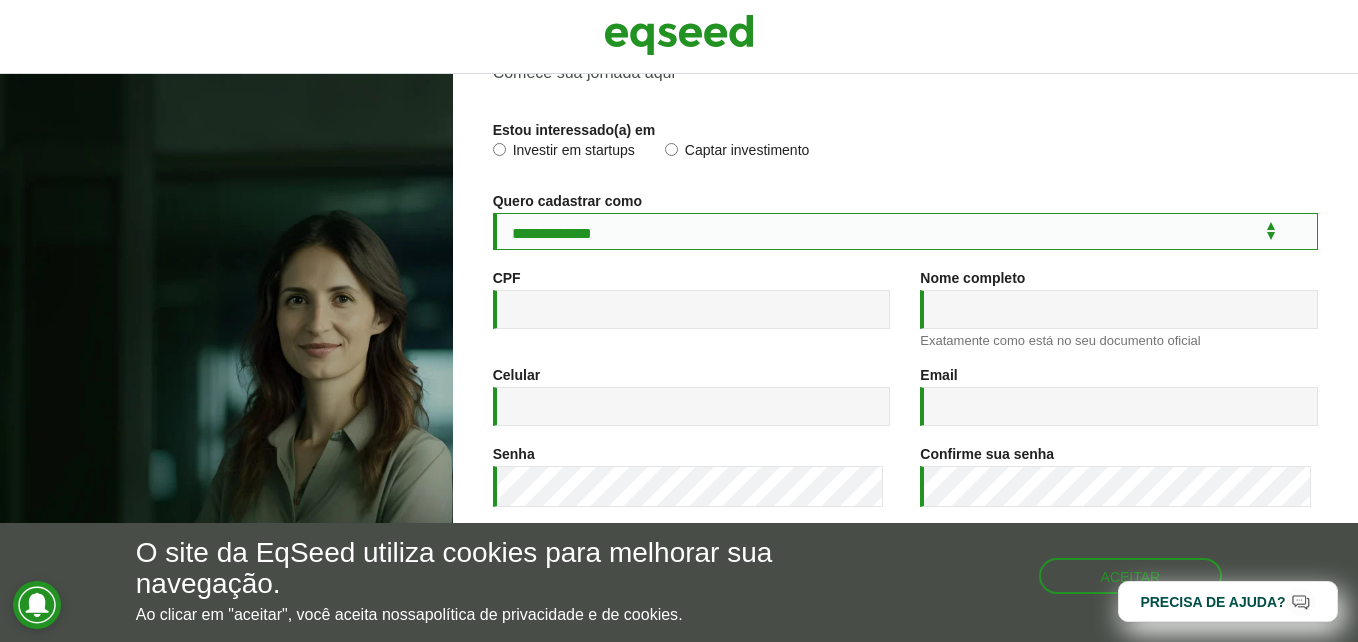 click on "**********" at bounding box center (905, 231) 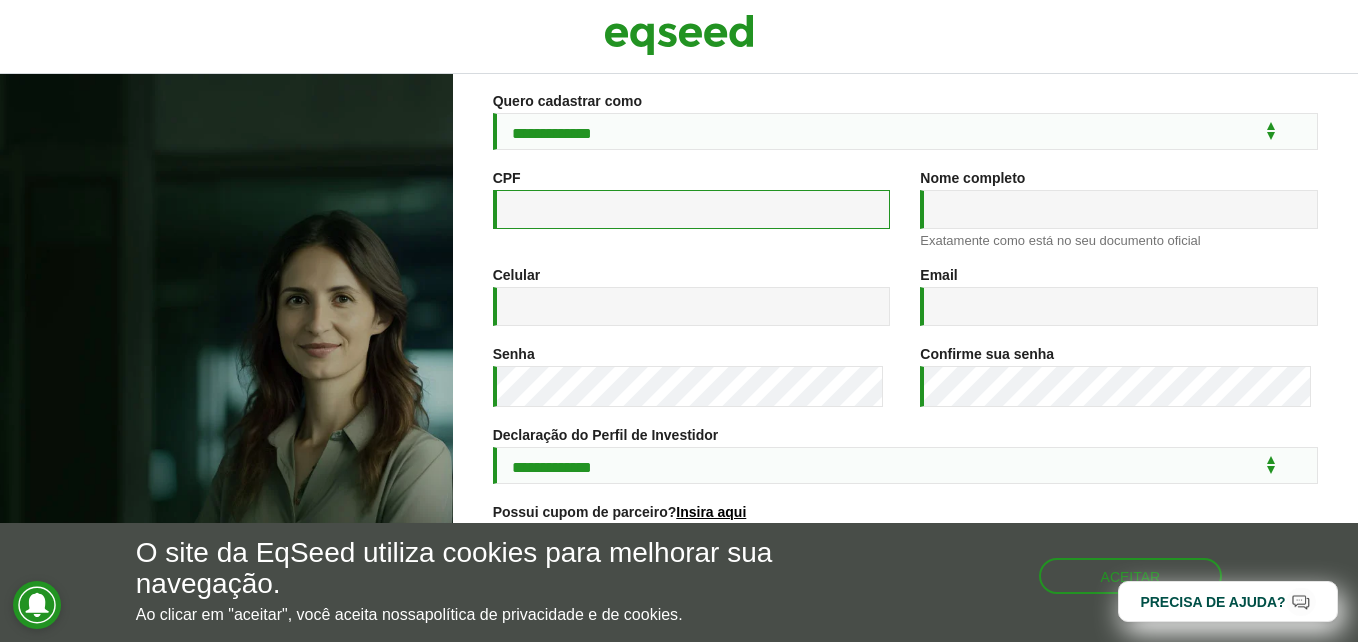 click on "CPF  *" at bounding box center [692, 209] 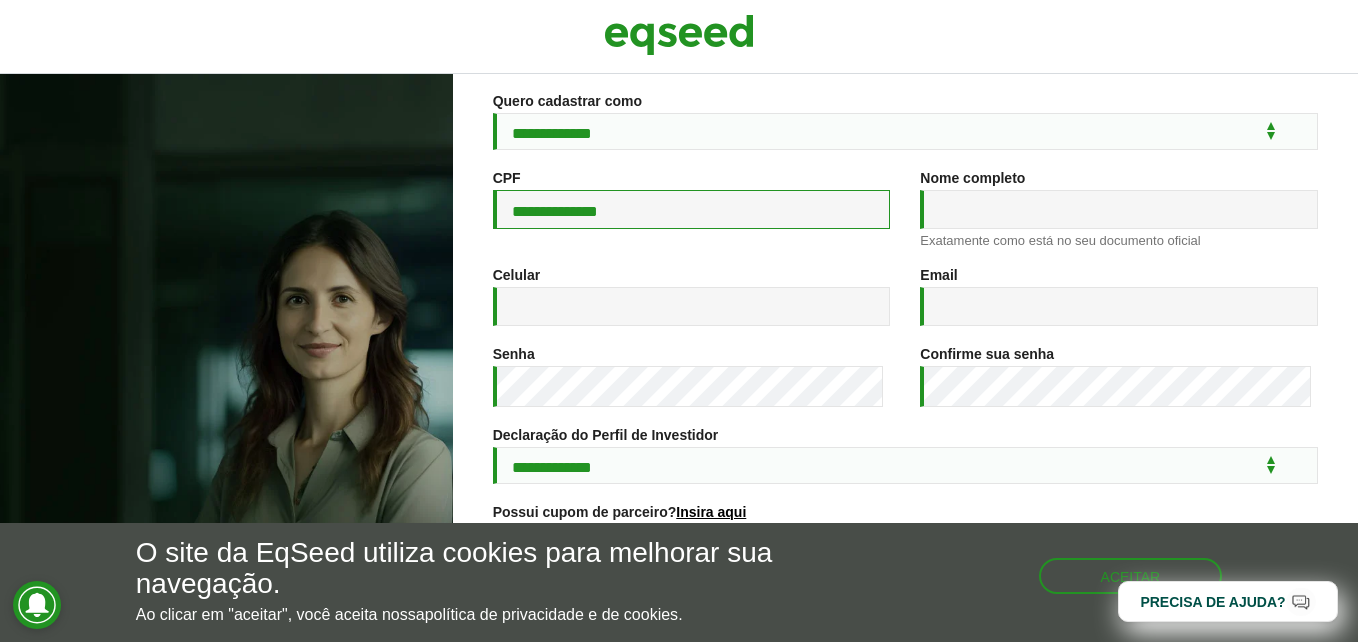 type on "**********" 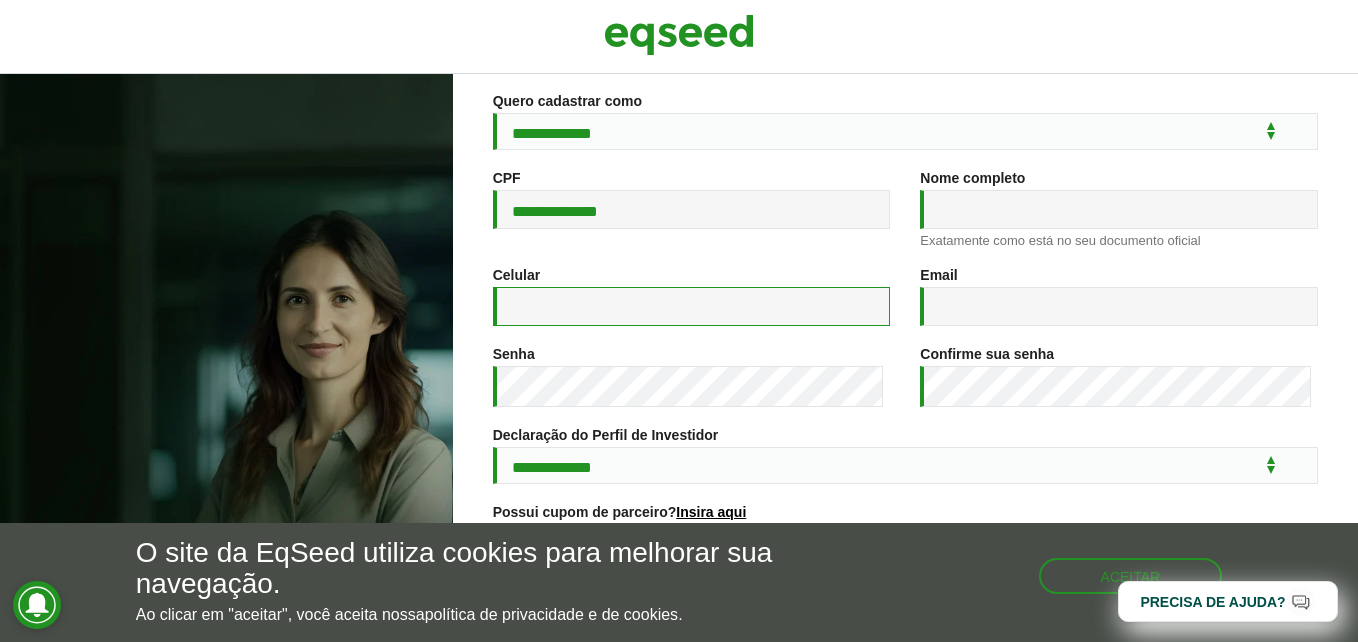 click on "Celular  *" at bounding box center (692, 306) 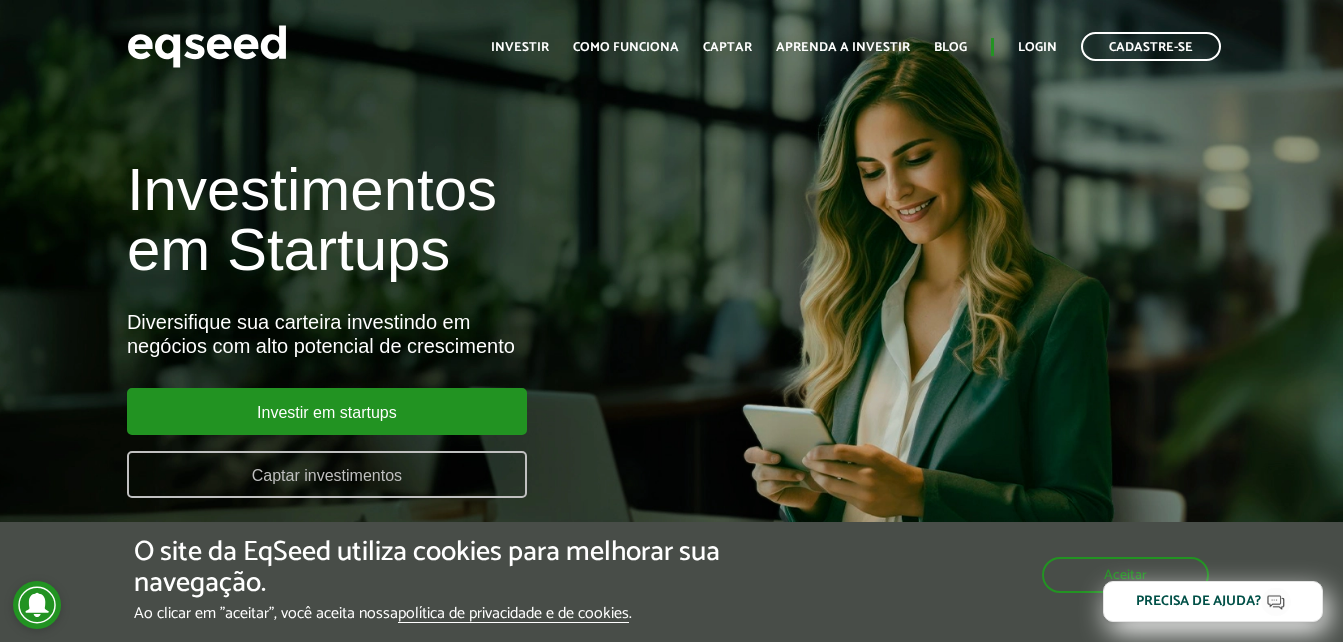 scroll, scrollTop: 0, scrollLeft: 0, axis: both 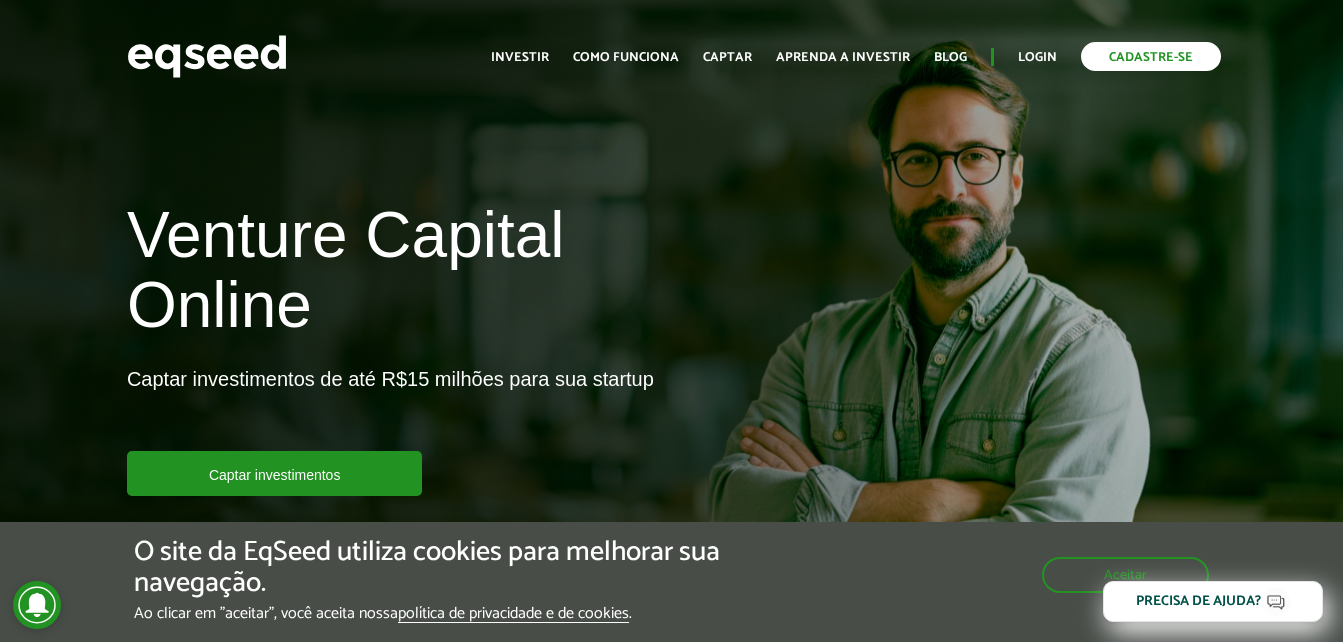 click on "Cadastre-se" at bounding box center (1151, 56) 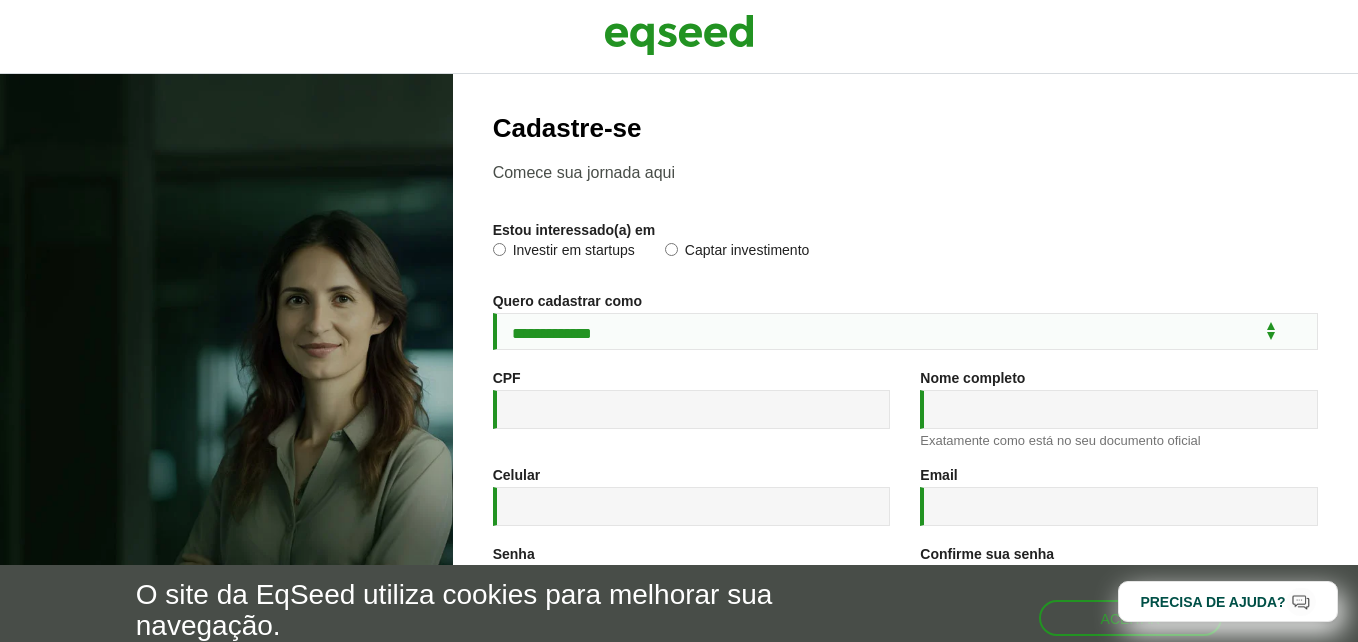 scroll, scrollTop: 0, scrollLeft: 0, axis: both 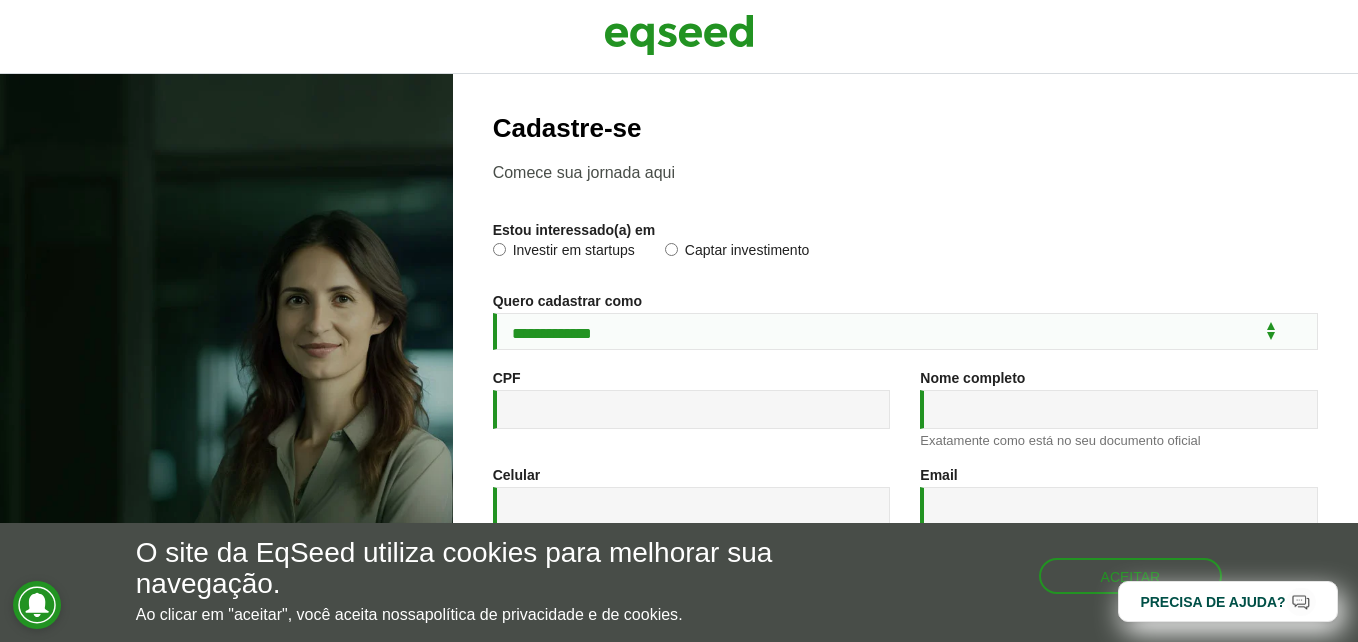 click on "Captar investimento" at bounding box center (737, 253) 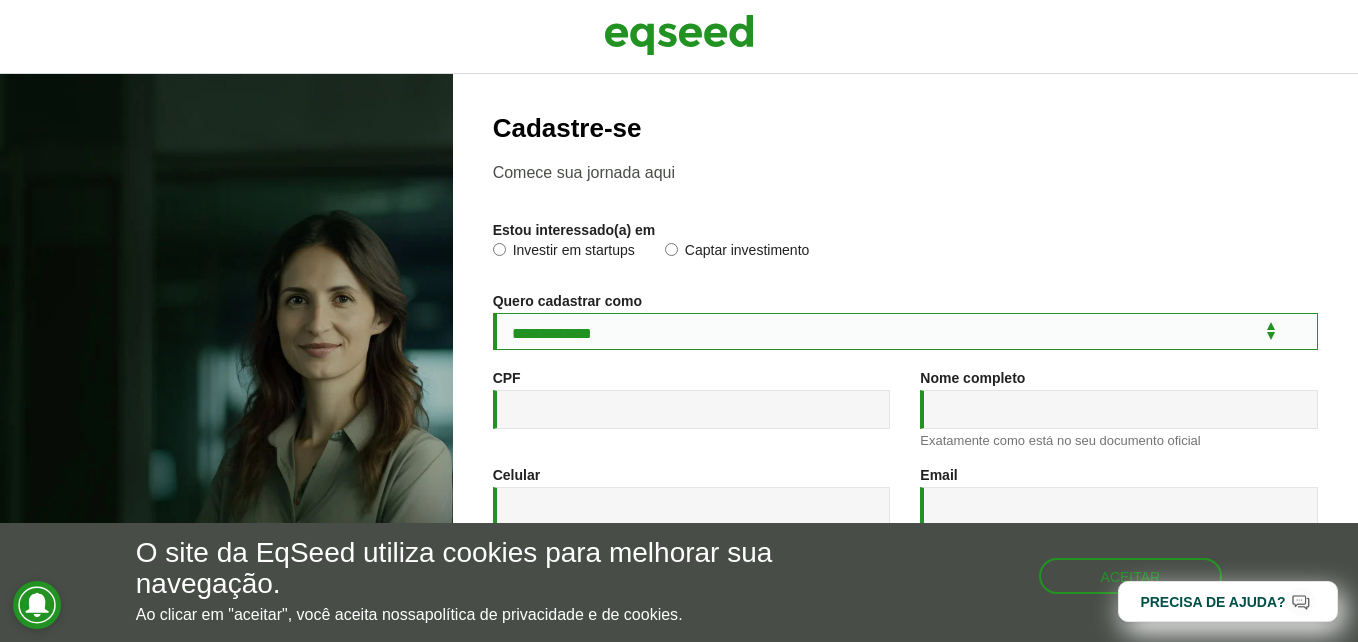 click on "**********" at bounding box center (905, 331) 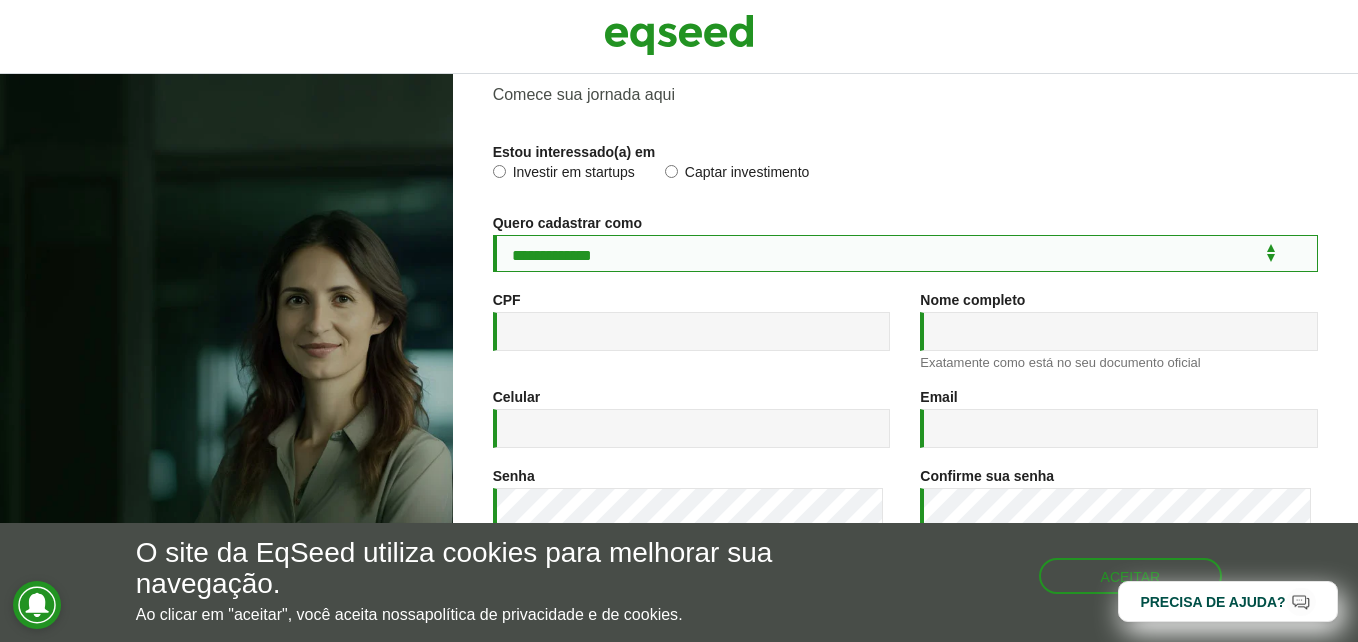 scroll, scrollTop: 100, scrollLeft: 0, axis: vertical 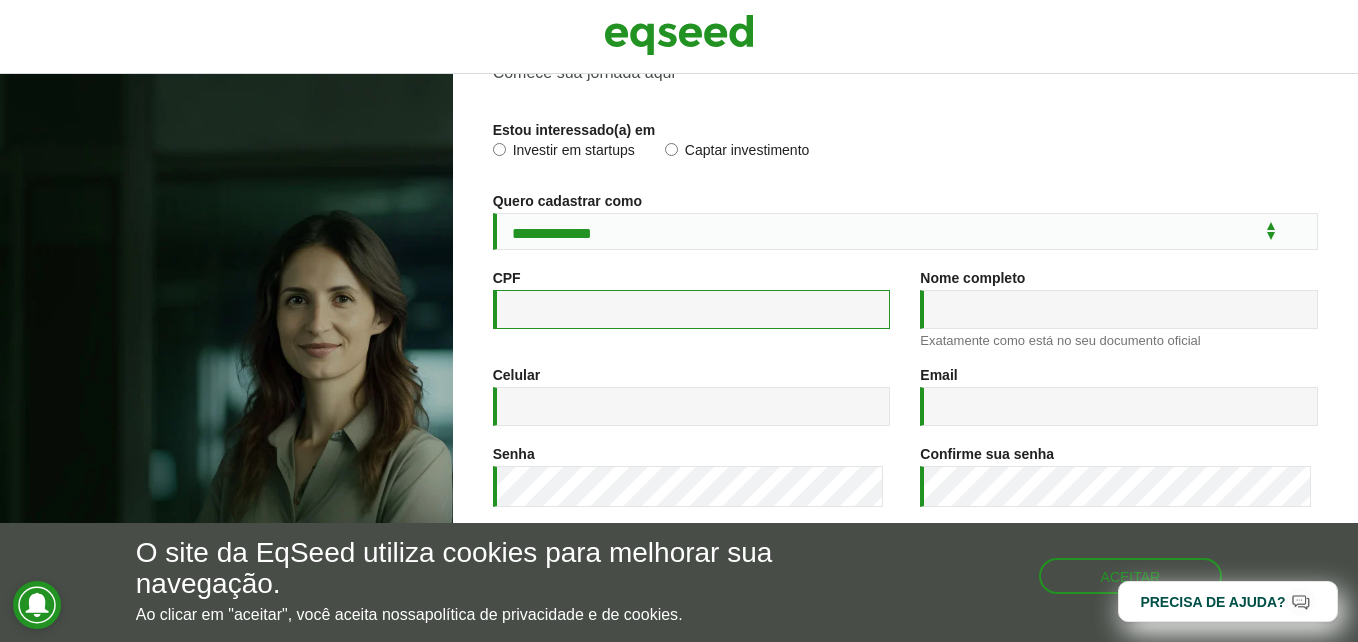 click on "CPF  *" at bounding box center (692, 309) 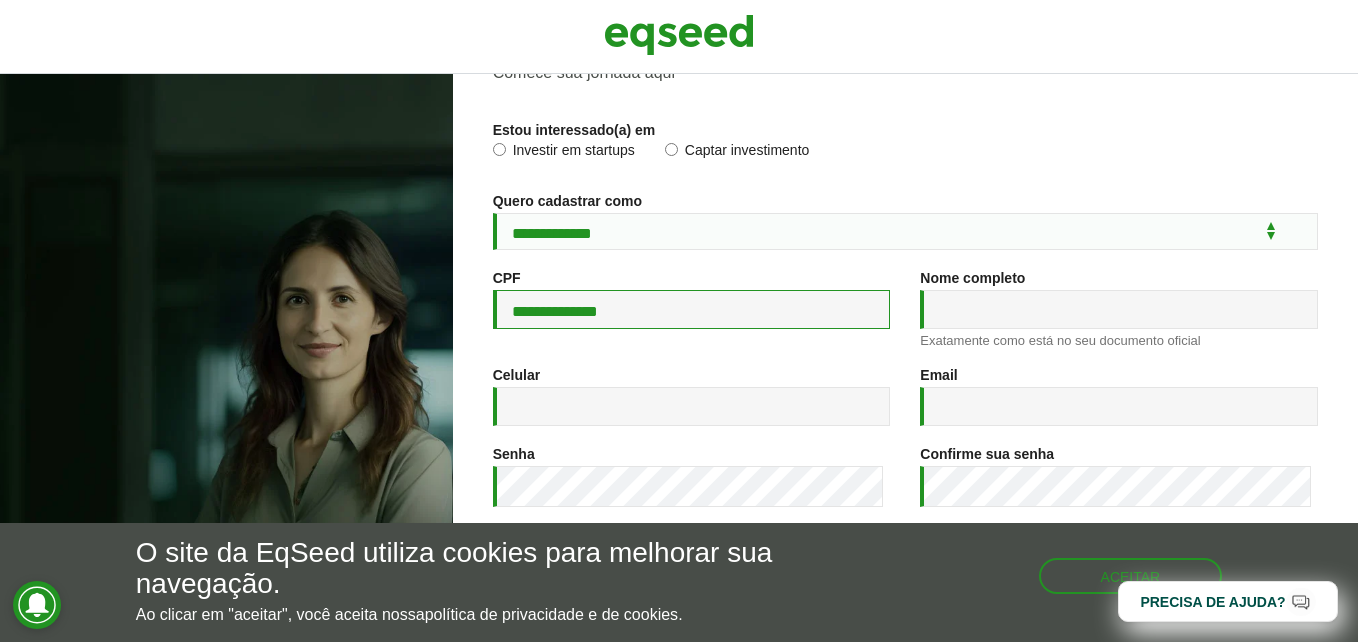 type on "**********" 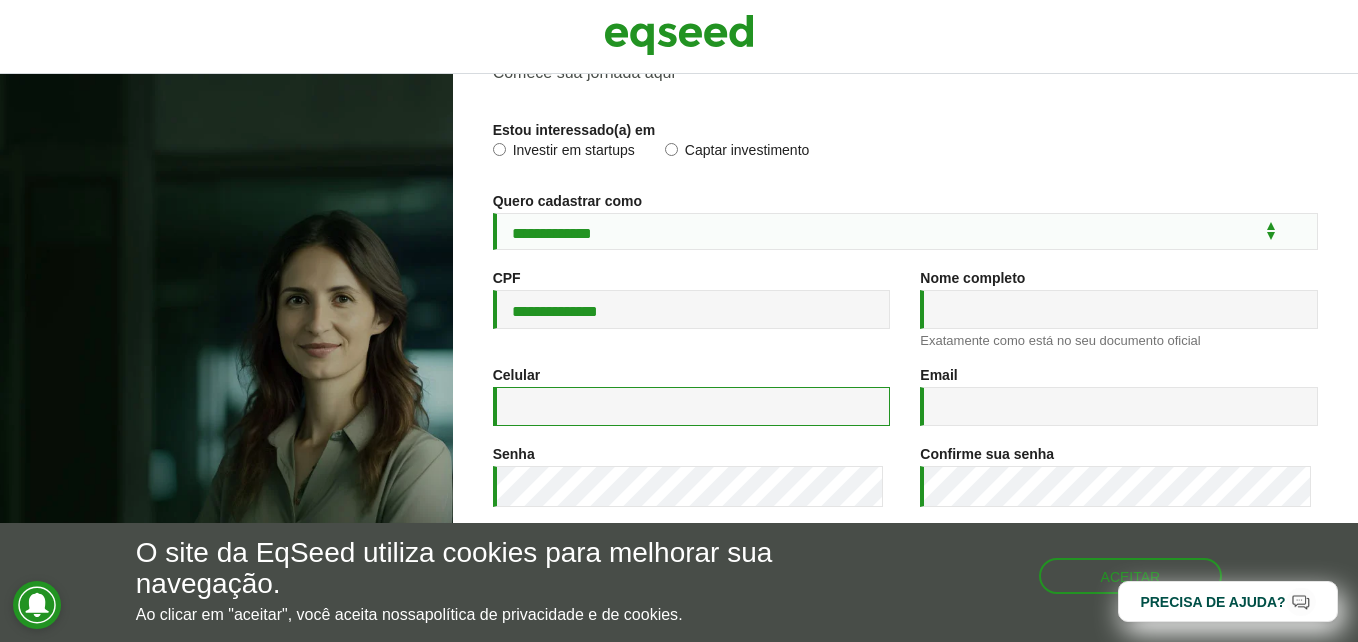 click on "Celular  *" at bounding box center (692, 406) 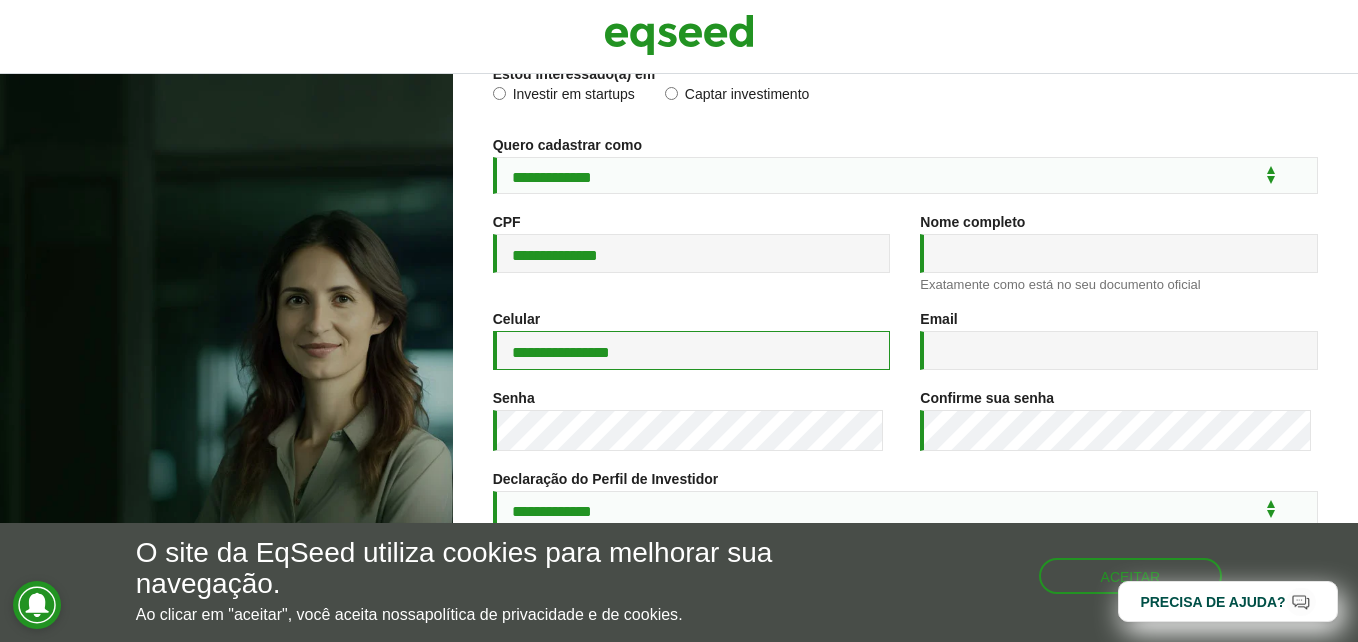 scroll, scrollTop: 200, scrollLeft: 0, axis: vertical 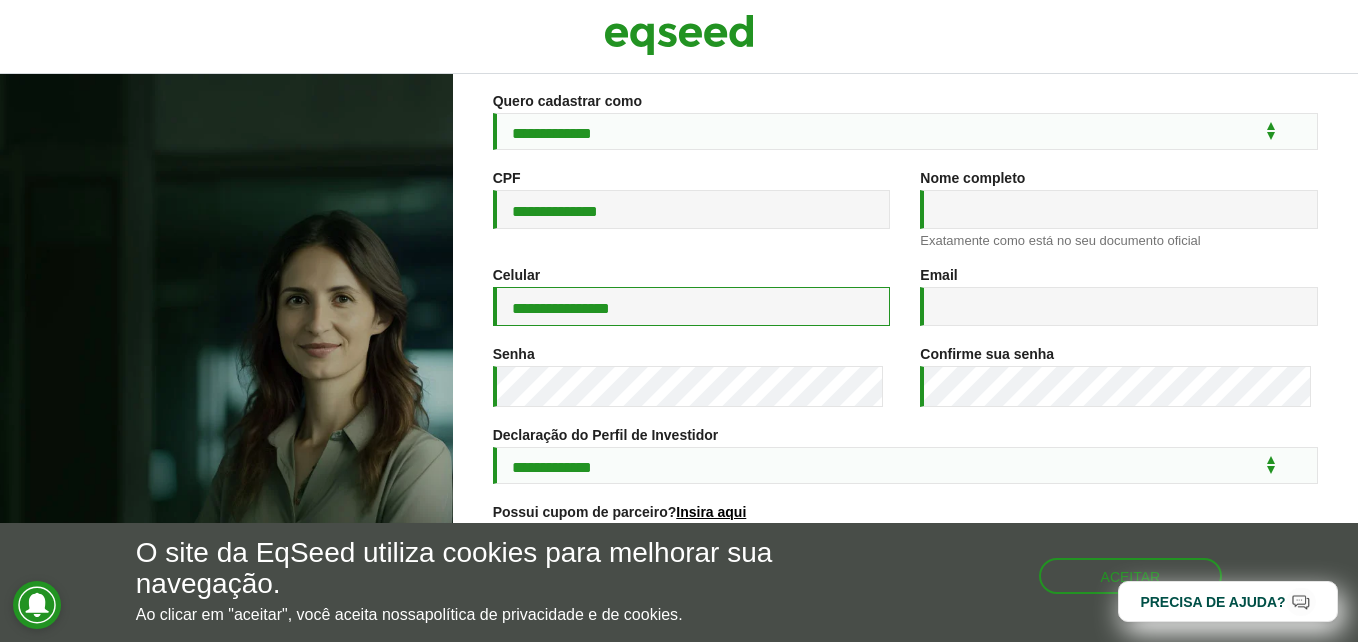 type on "**********" 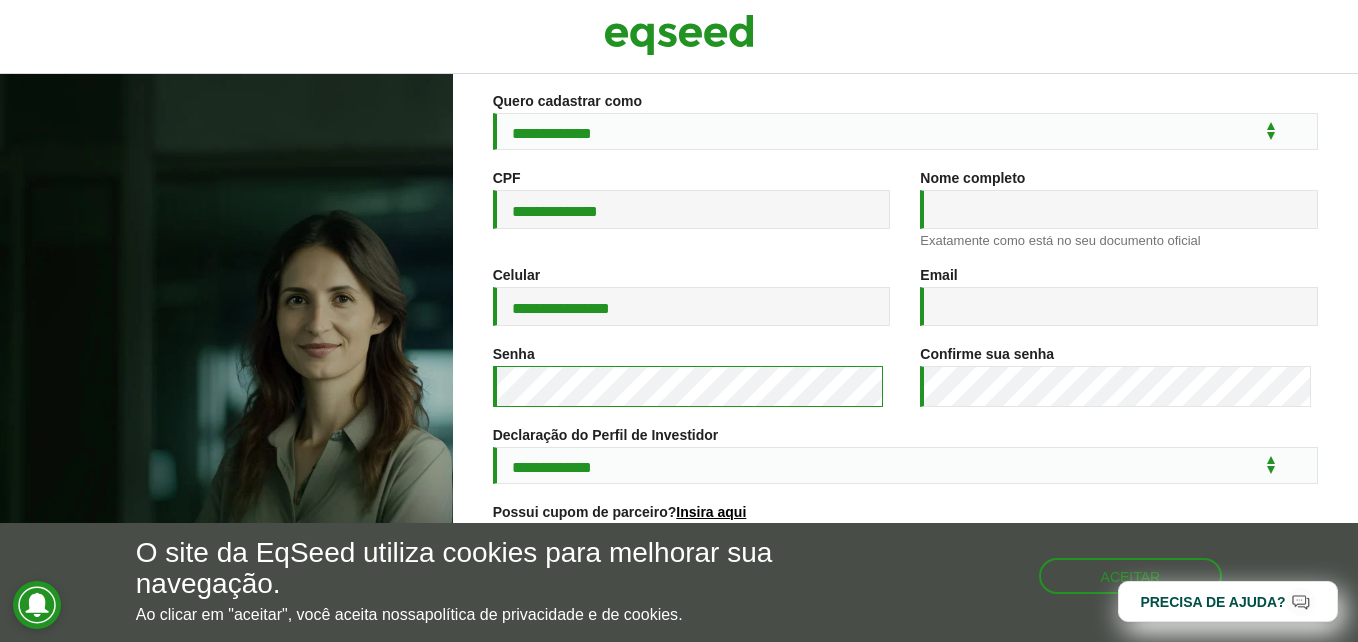 scroll, scrollTop: 300, scrollLeft: 0, axis: vertical 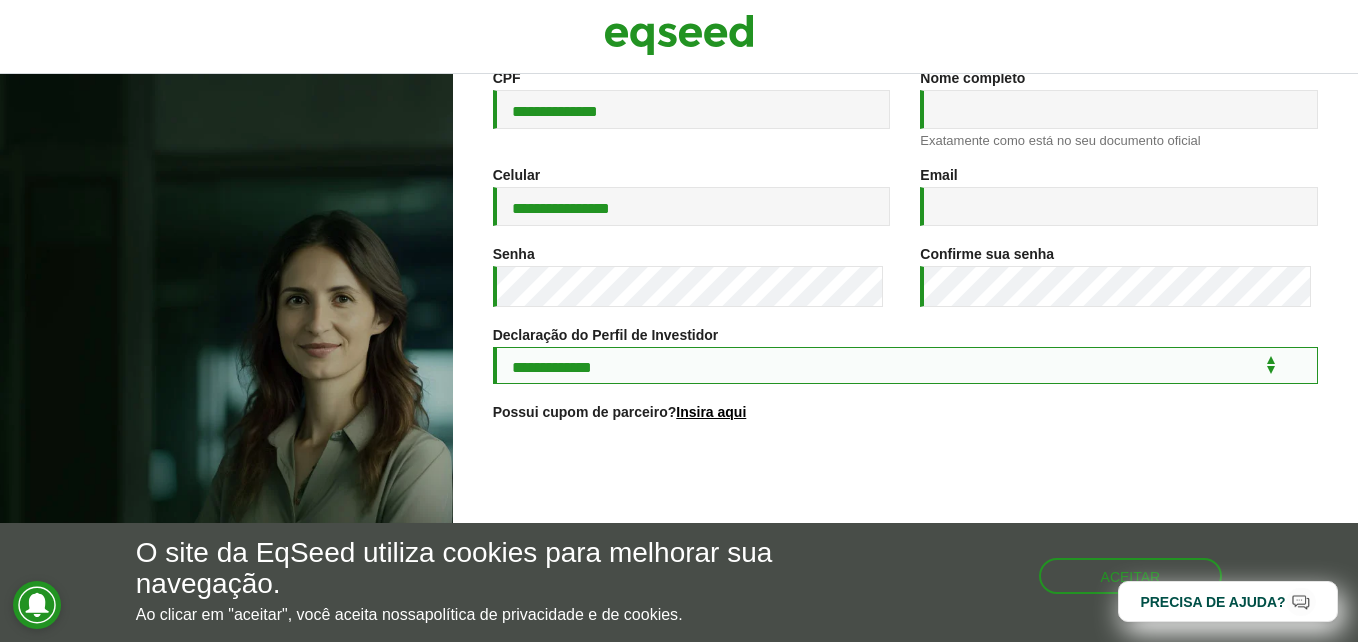 click on "**********" at bounding box center (905, 365) 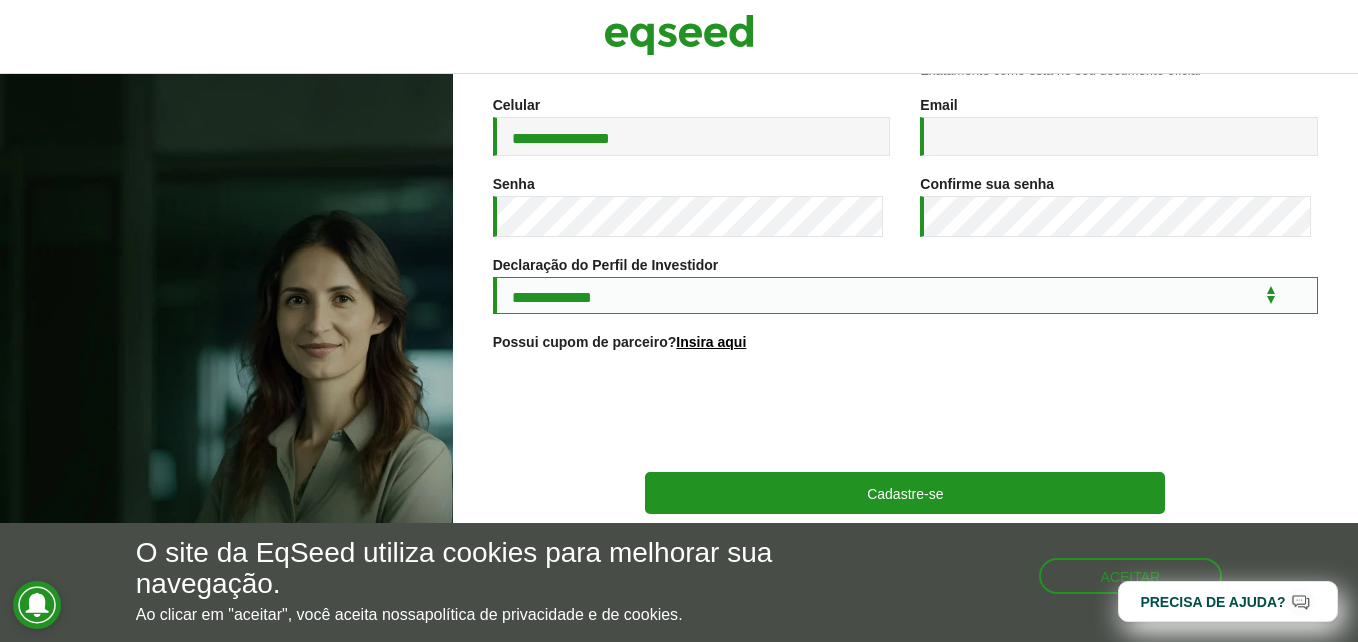 scroll, scrollTop: 390, scrollLeft: 0, axis: vertical 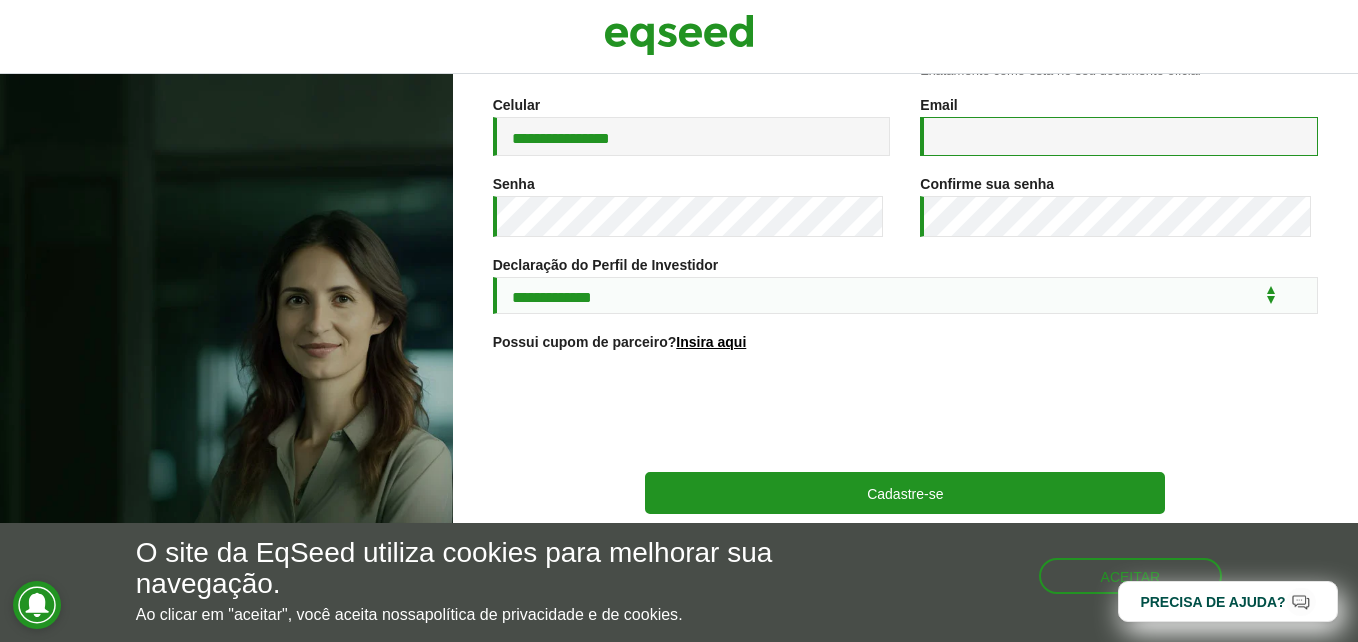click on "Email  *" at bounding box center (1119, 136) 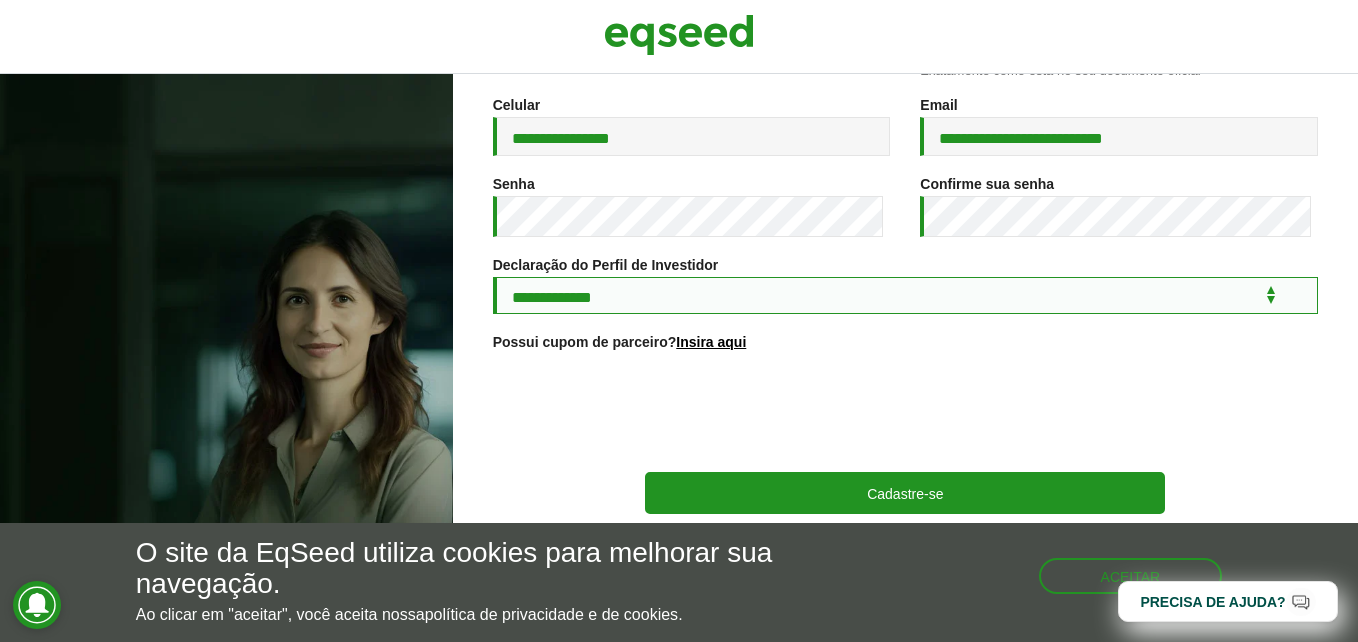 click on "**********" at bounding box center [905, 295] 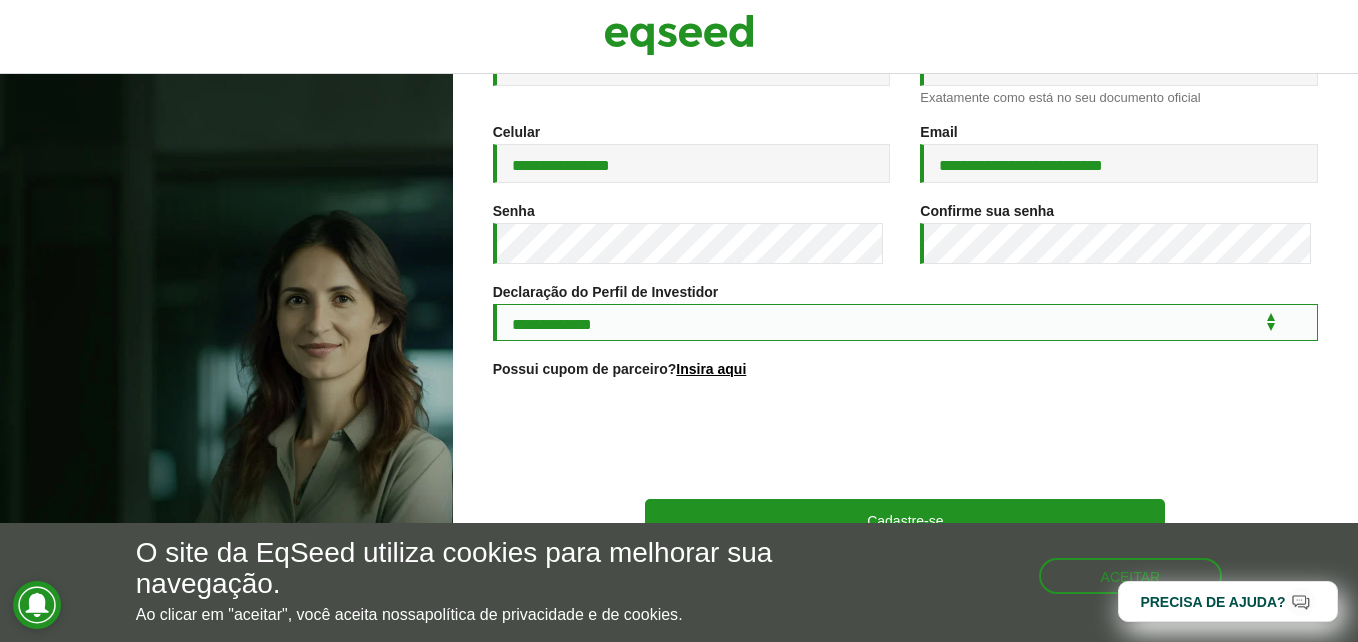 scroll, scrollTop: 390, scrollLeft: 0, axis: vertical 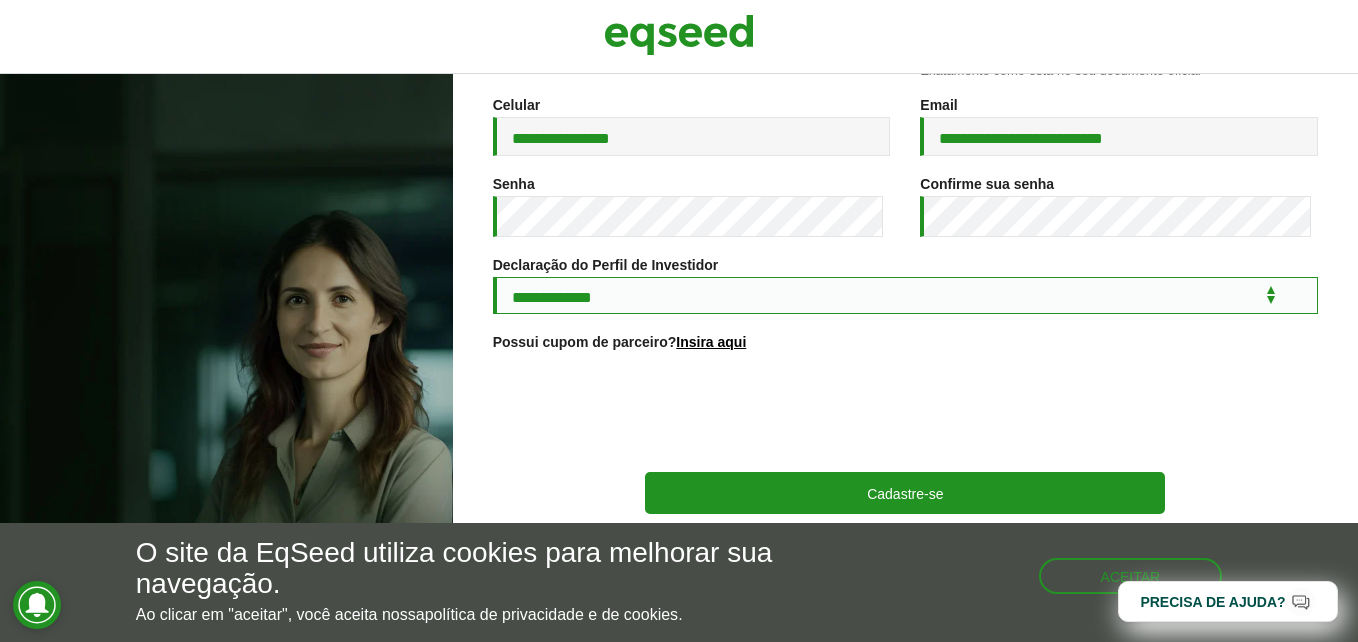 click on "**********" at bounding box center [905, 295] 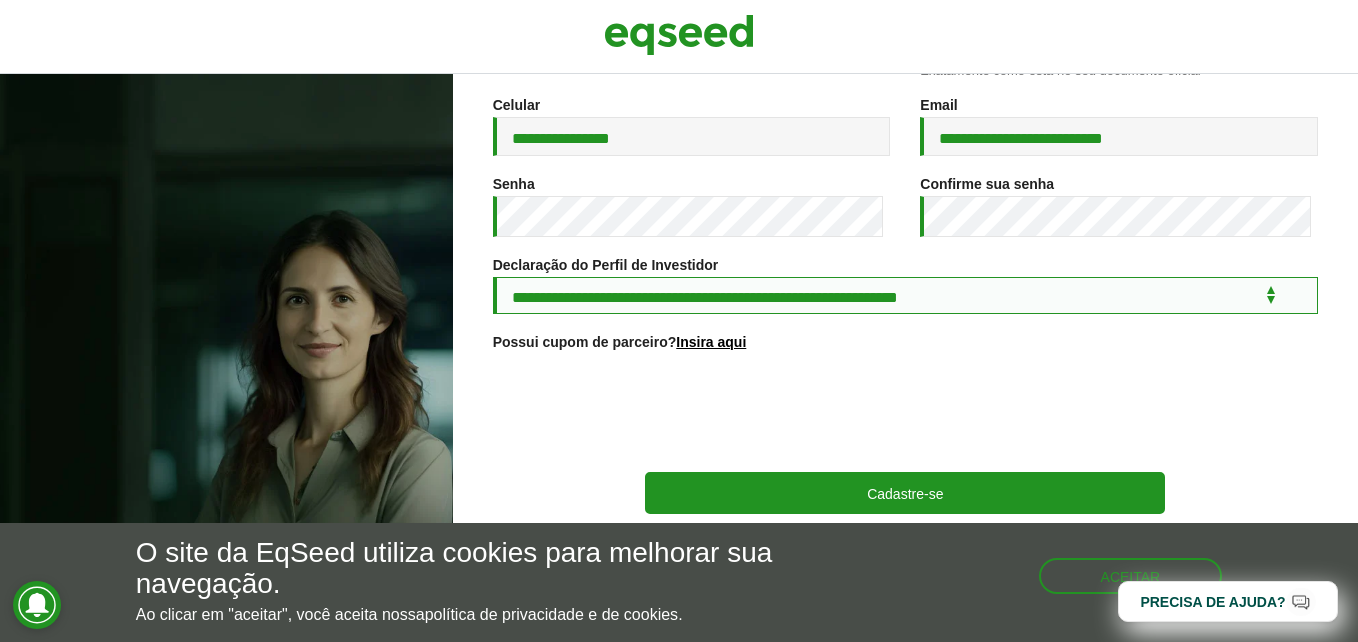 click on "**********" at bounding box center [905, 295] 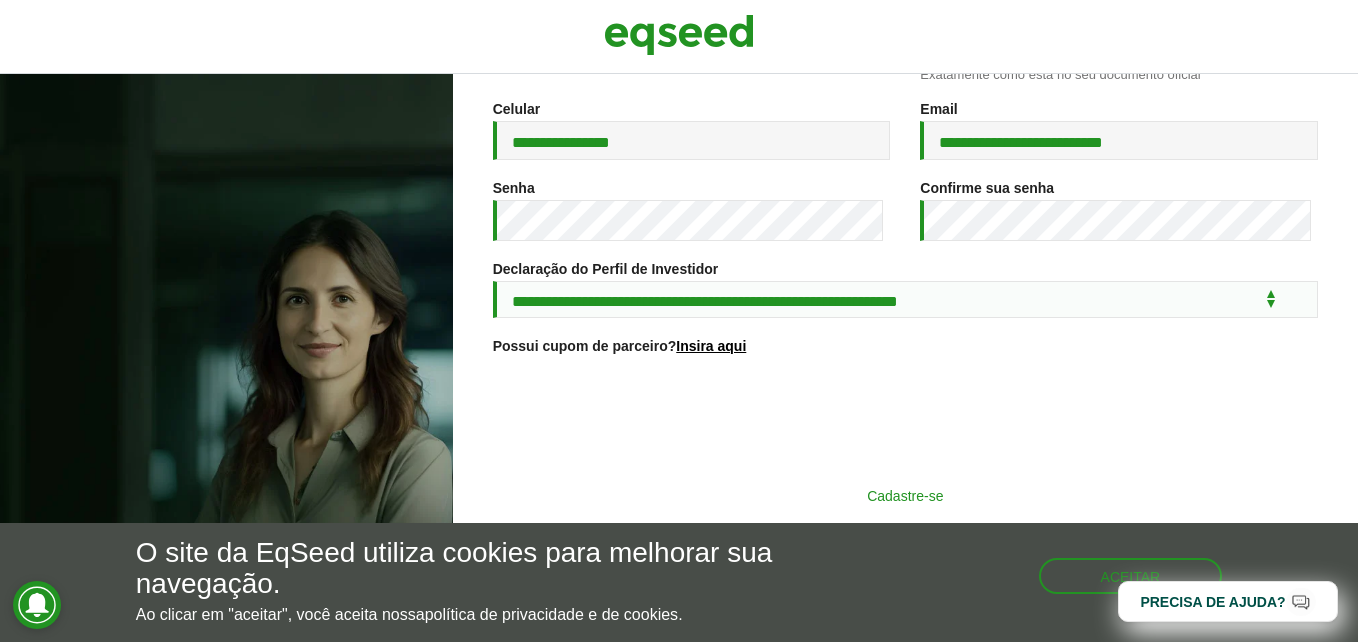 click on "Cadastre-se" at bounding box center [905, 495] 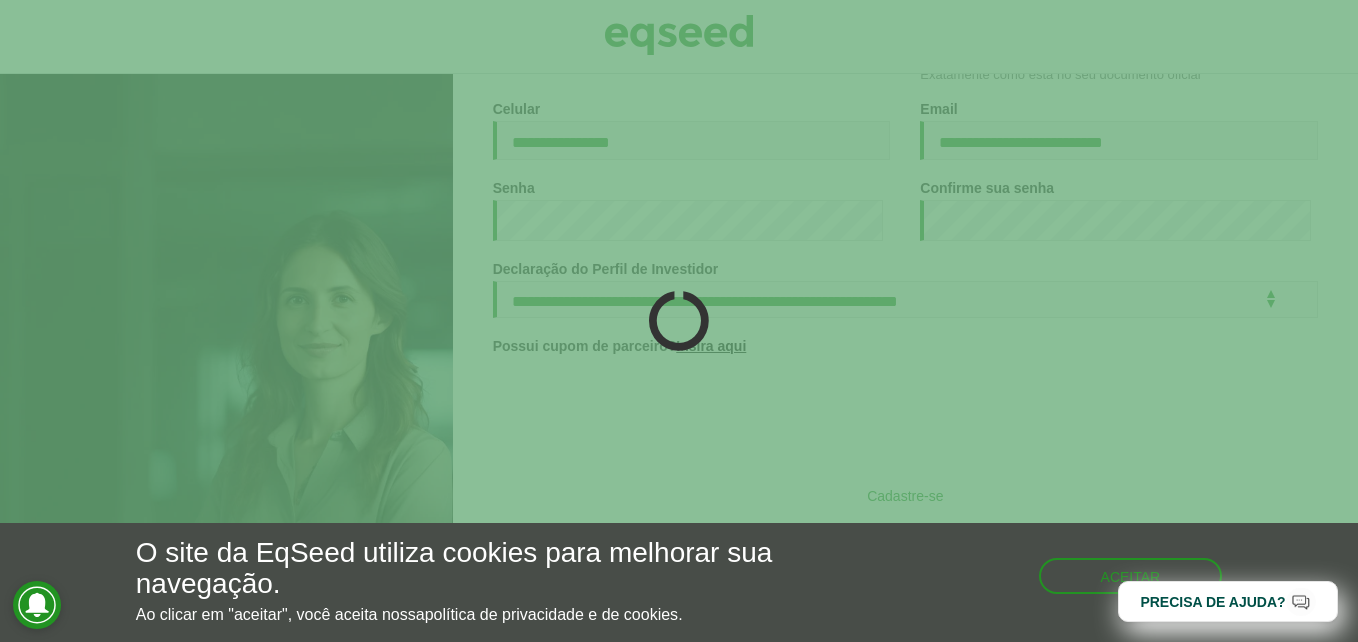 scroll, scrollTop: 386, scrollLeft: 0, axis: vertical 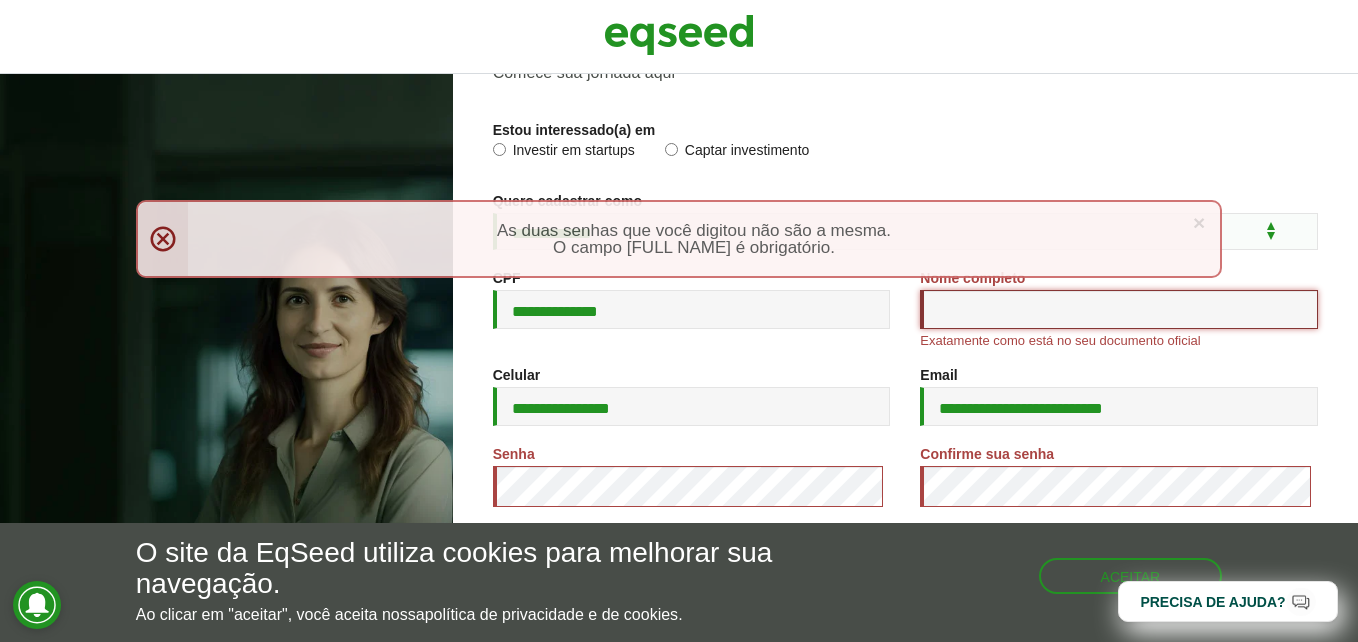 click on "Nome completo  *" at bounding box center (1119, 309) 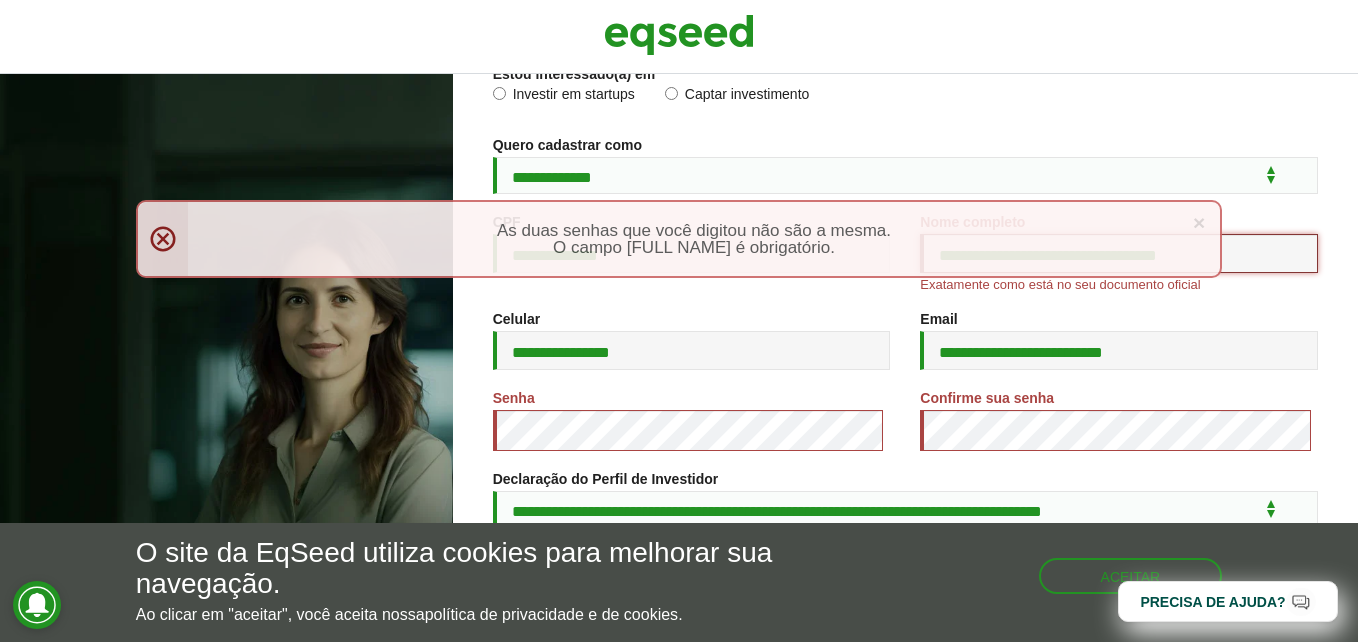 scroll, scrollTop: 200, scrollLeft: 0, axis: vertical 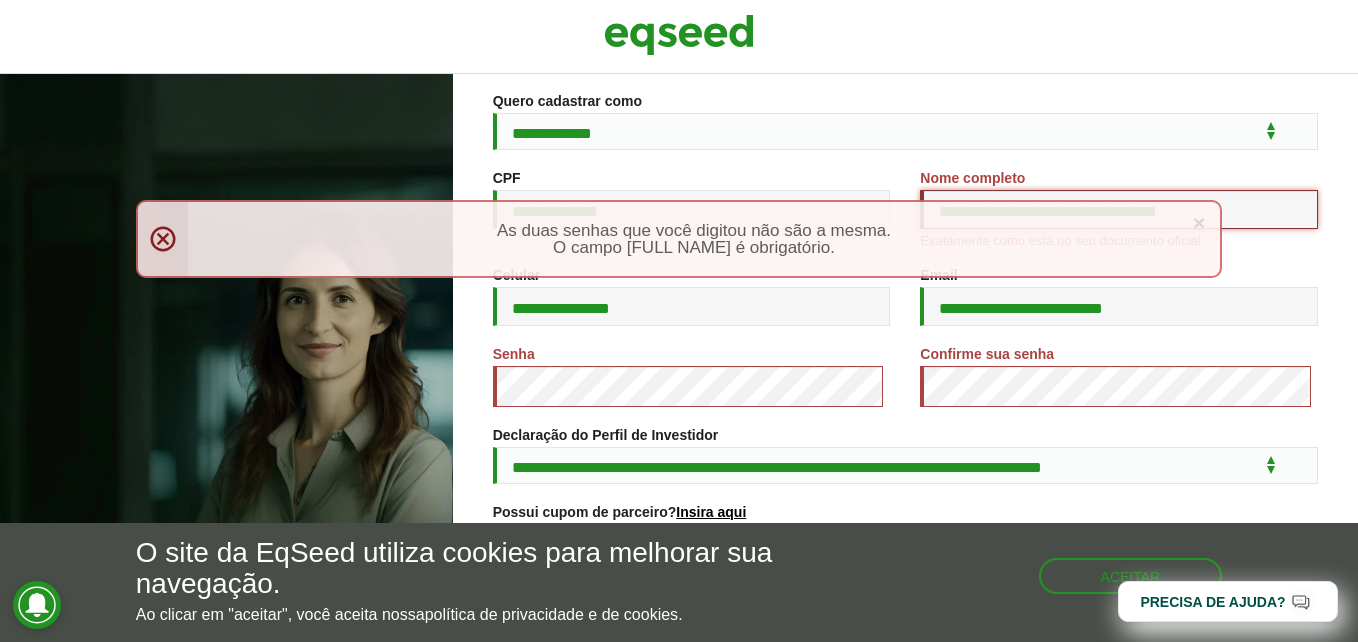 type on "**********" 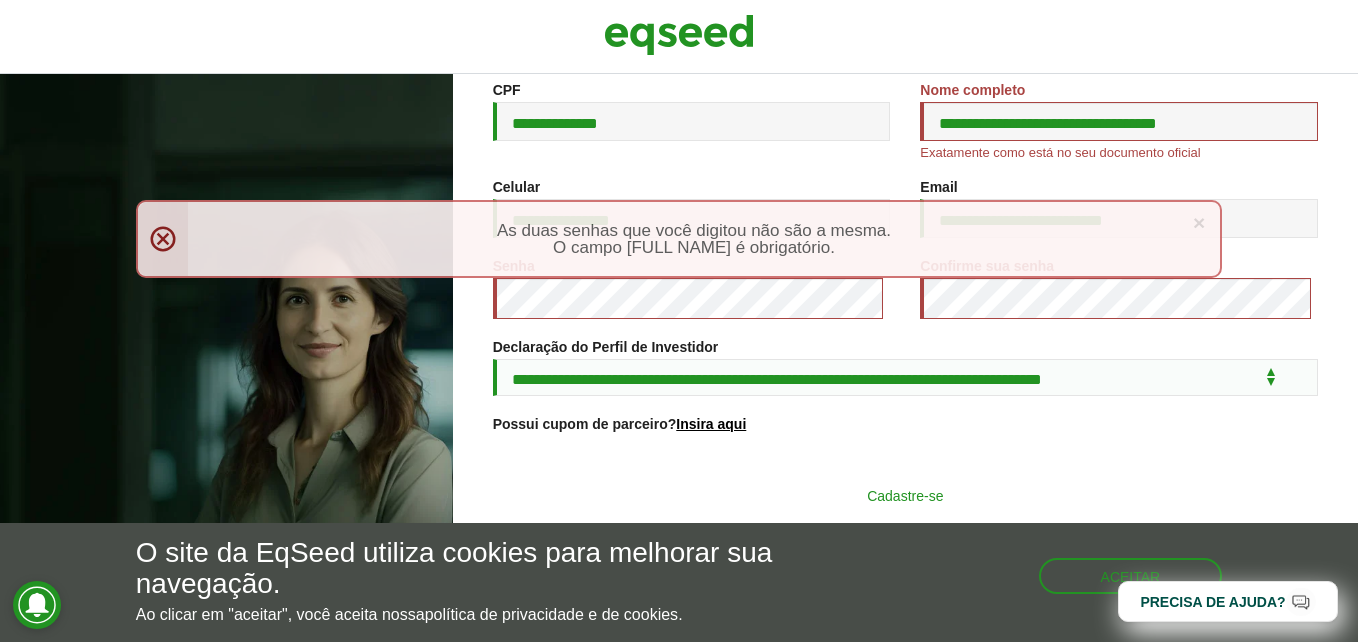 scroll, scrollTop: 308, scrollLeft: 0, axis: vertical 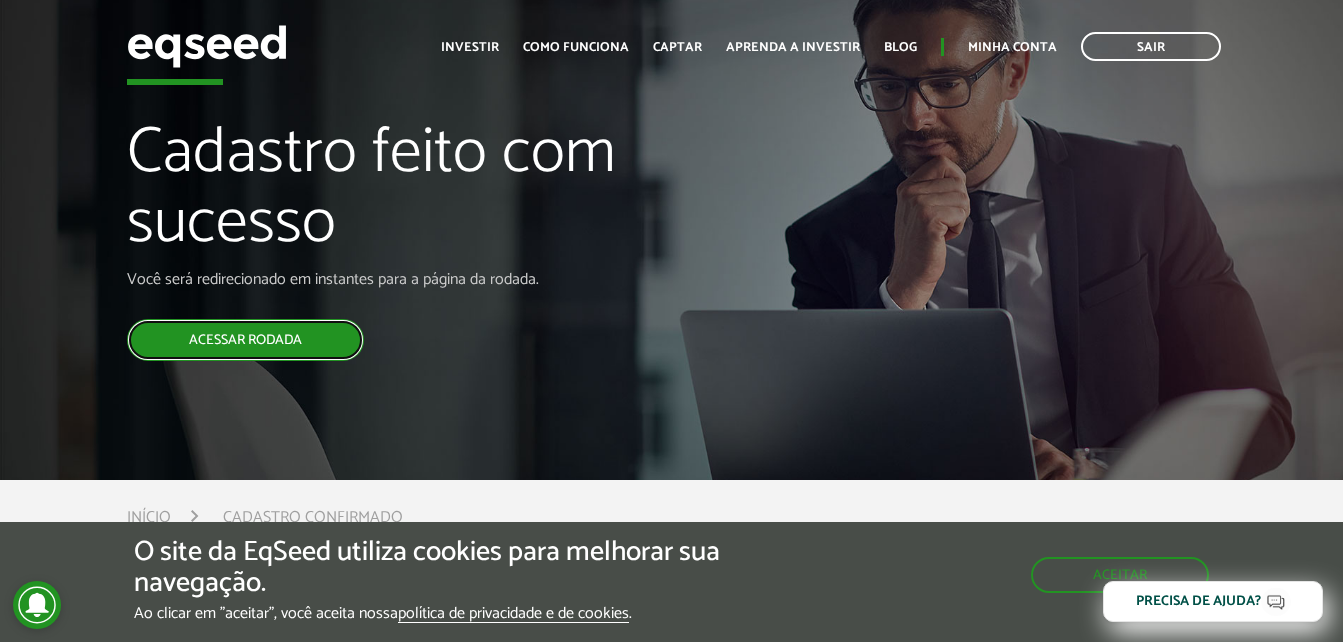 click on "Acessar rodada" at bounding box center [245, 340] 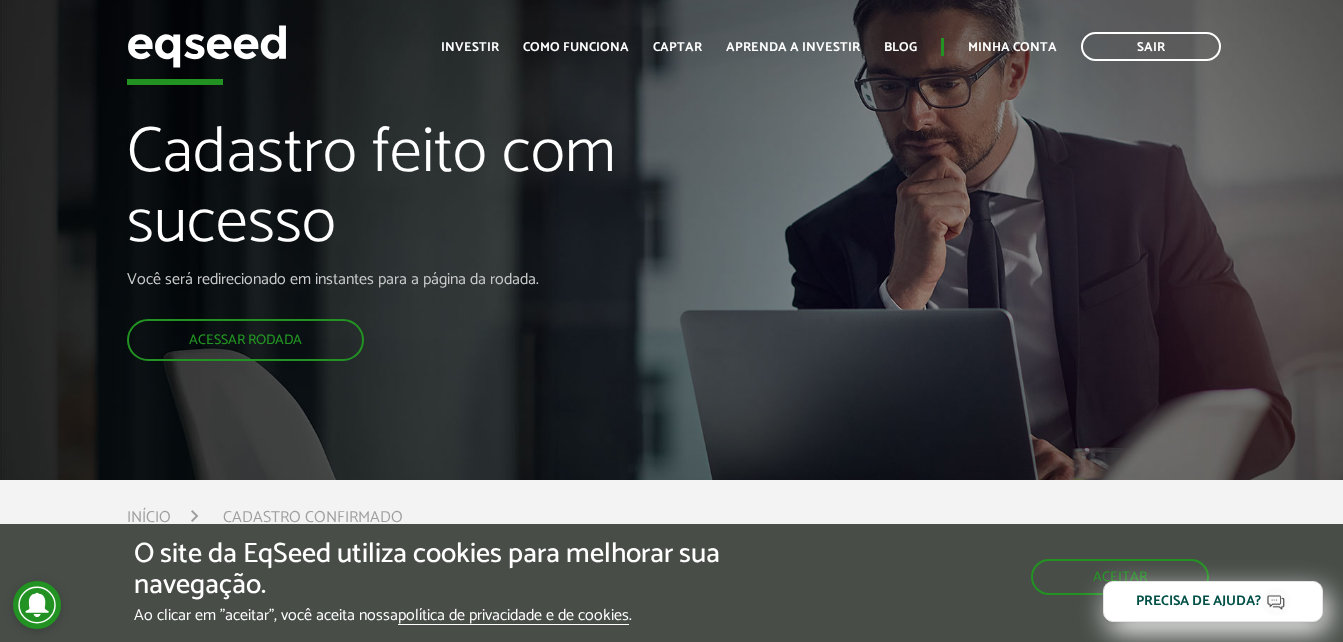 scroll, scrollTop: 0, scrollLeft: 0, axis: both 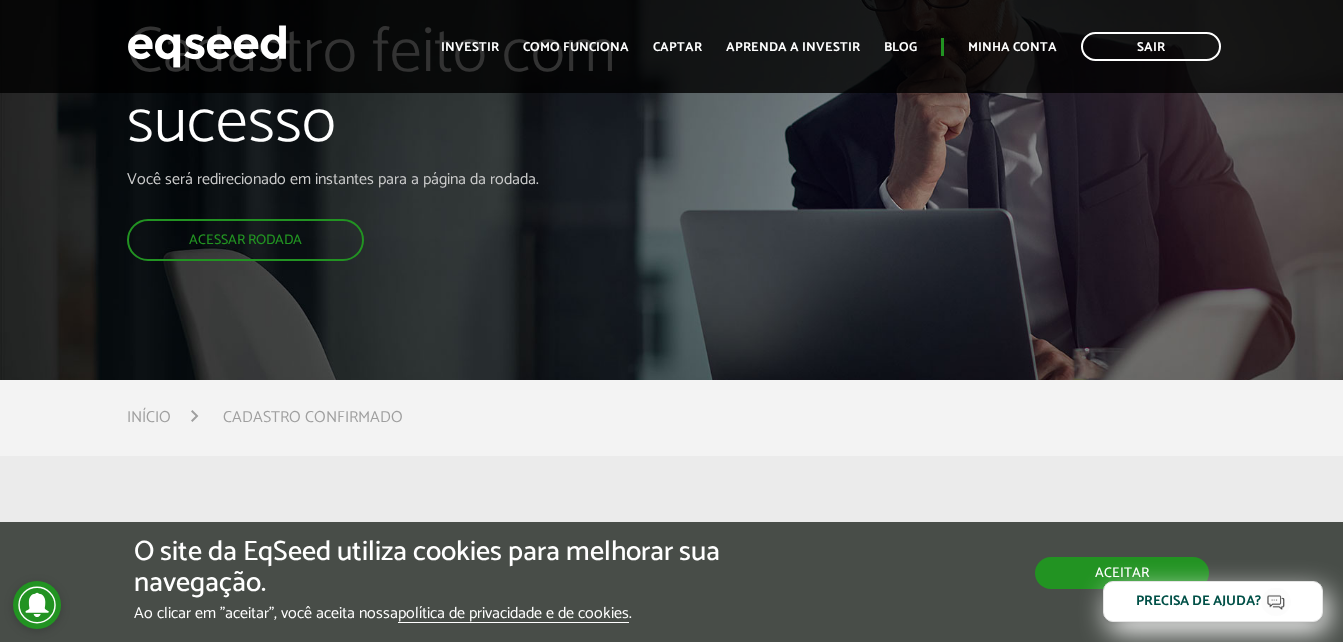 click on "Aceitar" at bounding box center [1122, 573] 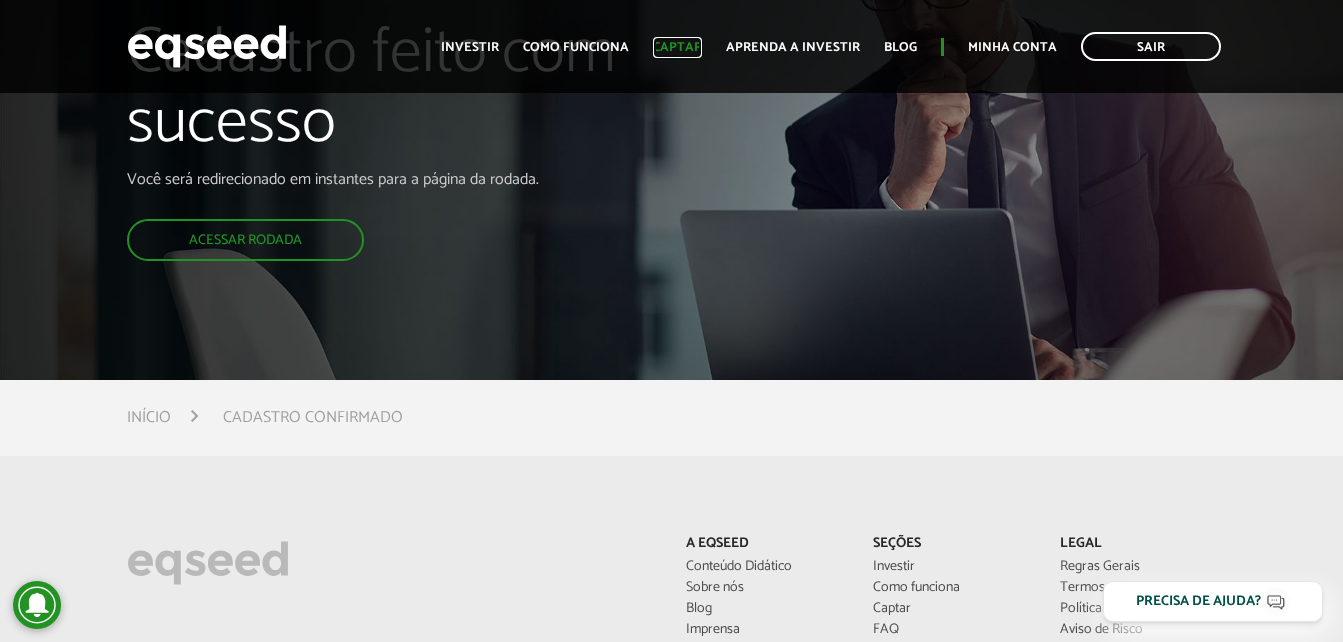 click on "Captar" at bounding box center (677, 47) 